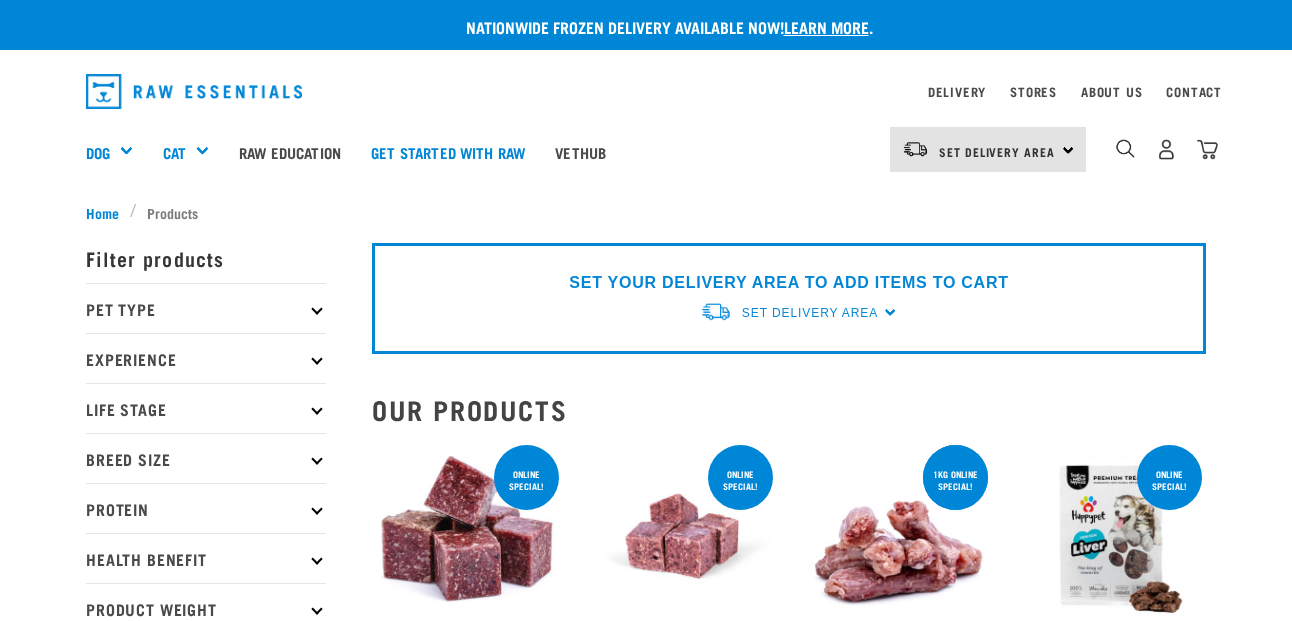 scroll, scrollTop: 0, scrollLeft: 0, axis: both 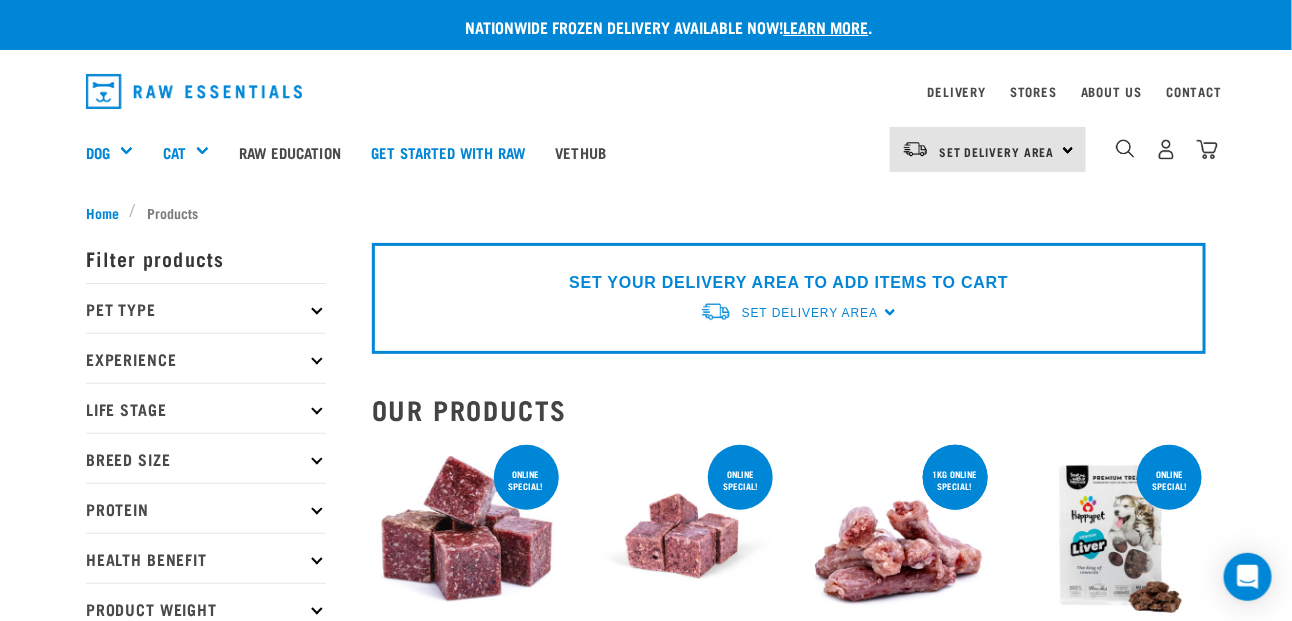 click on "Breed Size" at bounding box center [206, 458] 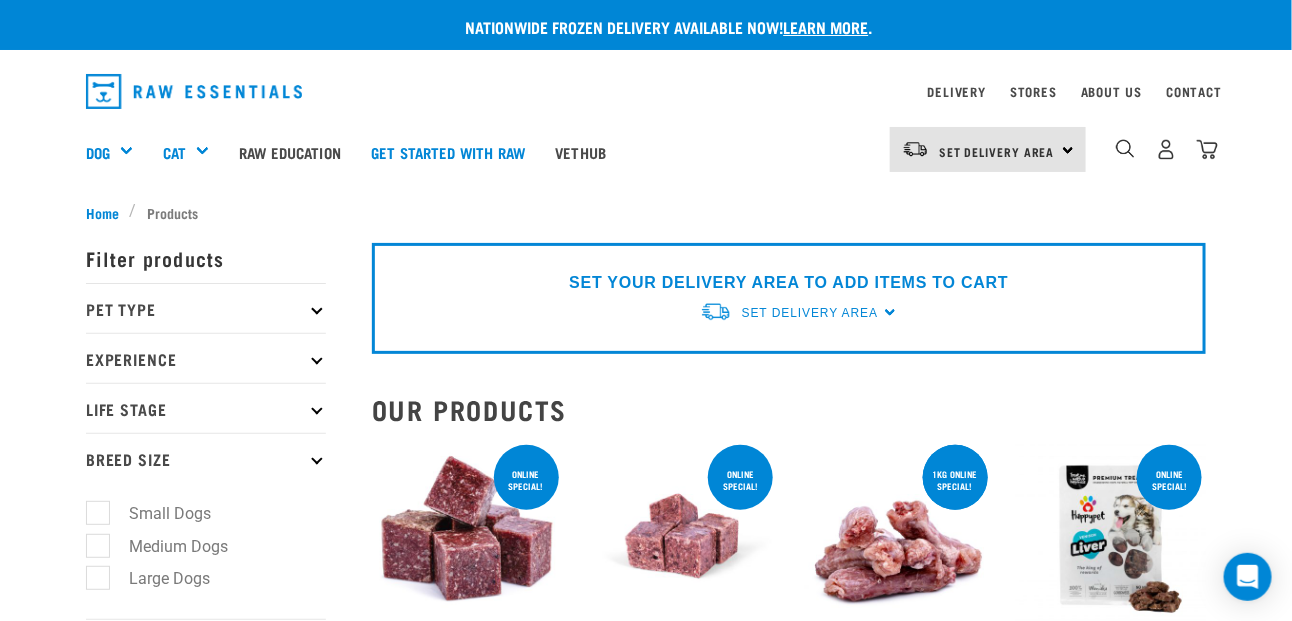 click on "Large Dogs" at bounding box center [157, 578] 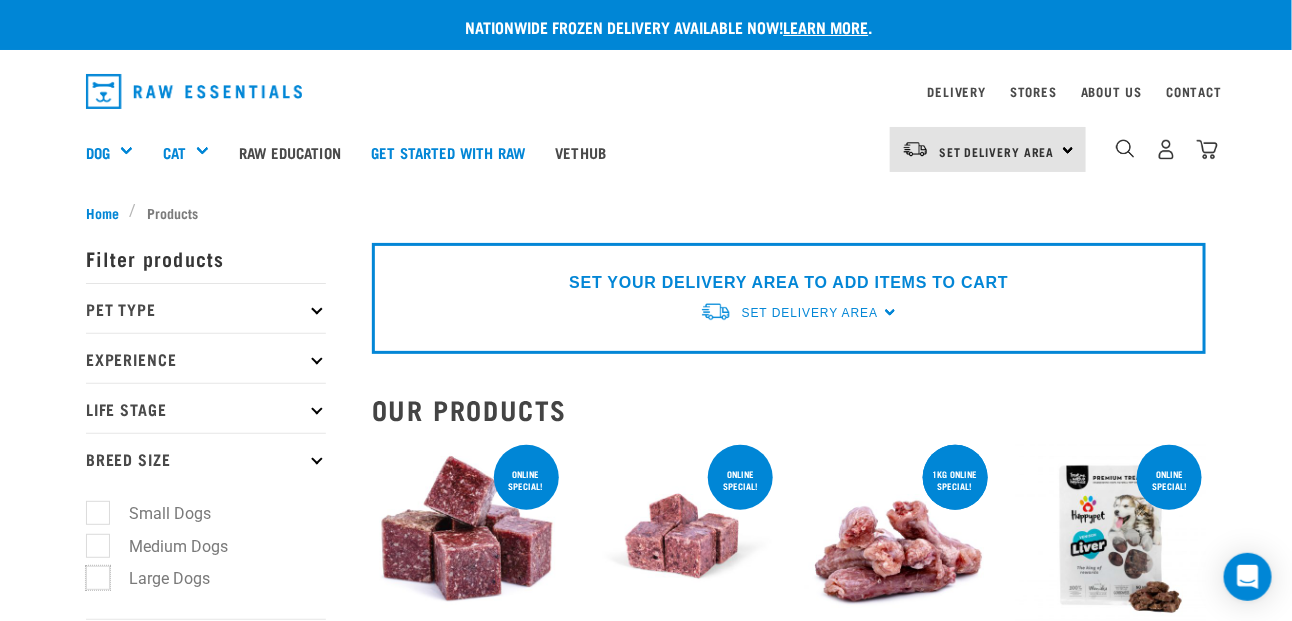 click on "Large Dogs" at bounding box center [92, 575] 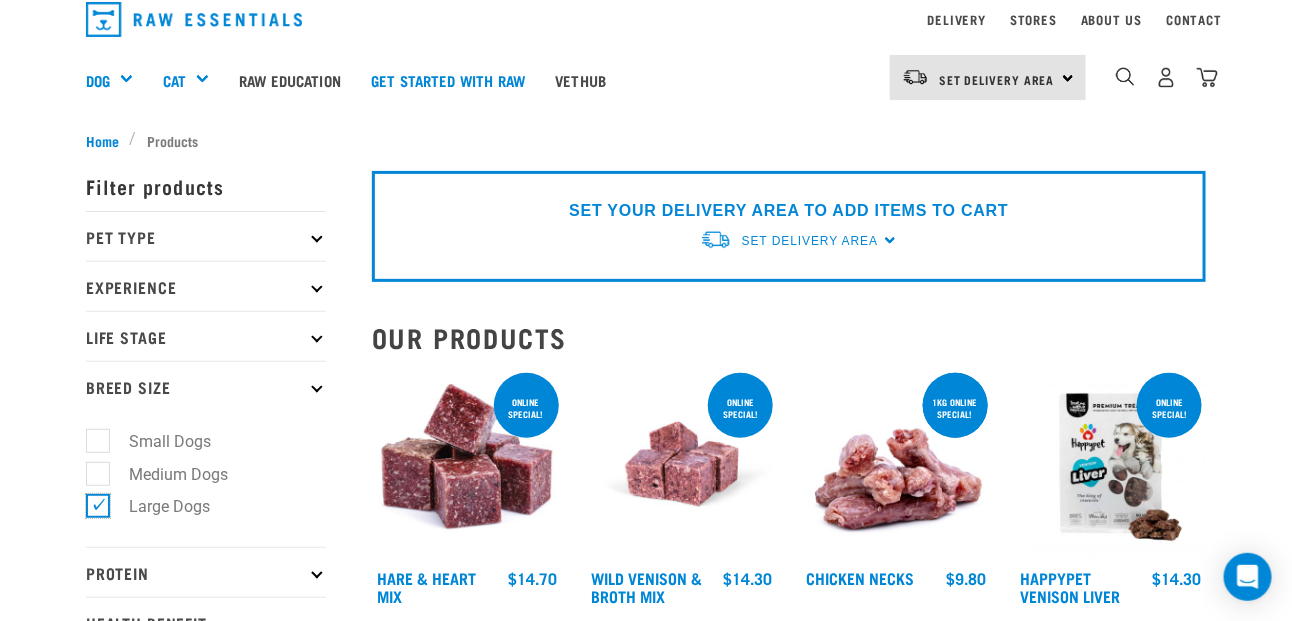 scroll, scrollTop: 200, scrollLeft: 0, axis: vertical 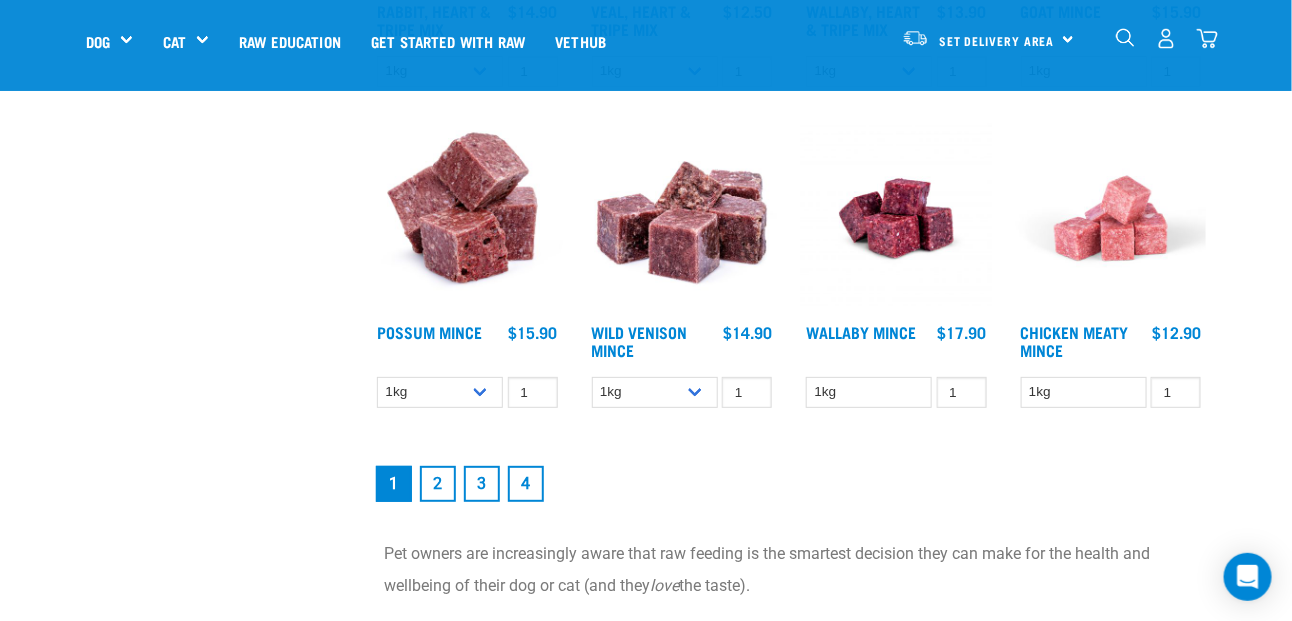 click on "2" at bounding box center [438, 484] 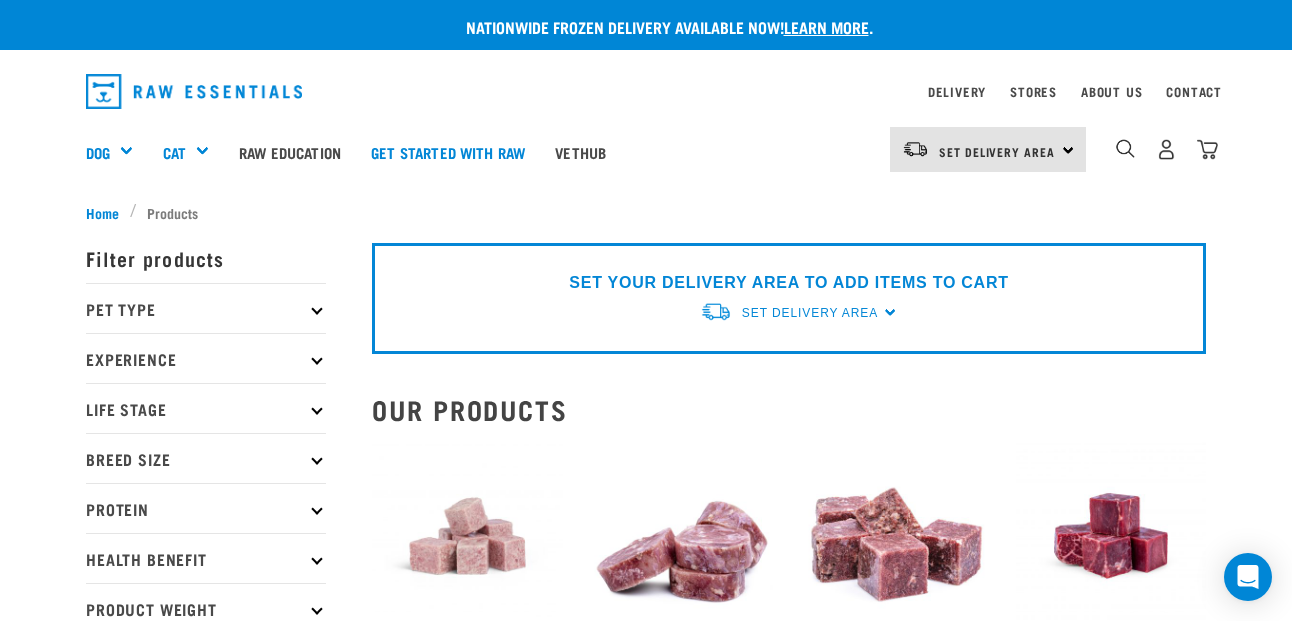 scroll, scrollTop: 0, scrollLeft: 0, axis: both 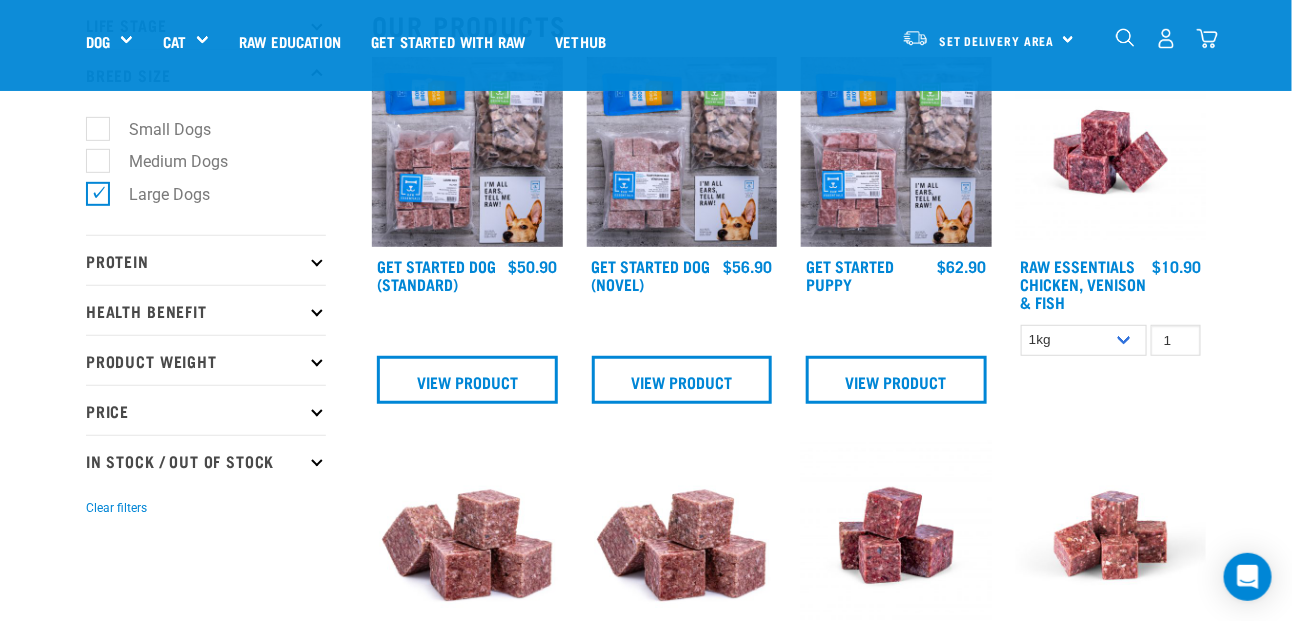click on "In Stock / Out Of Stock" at bounding box center [206, 460] 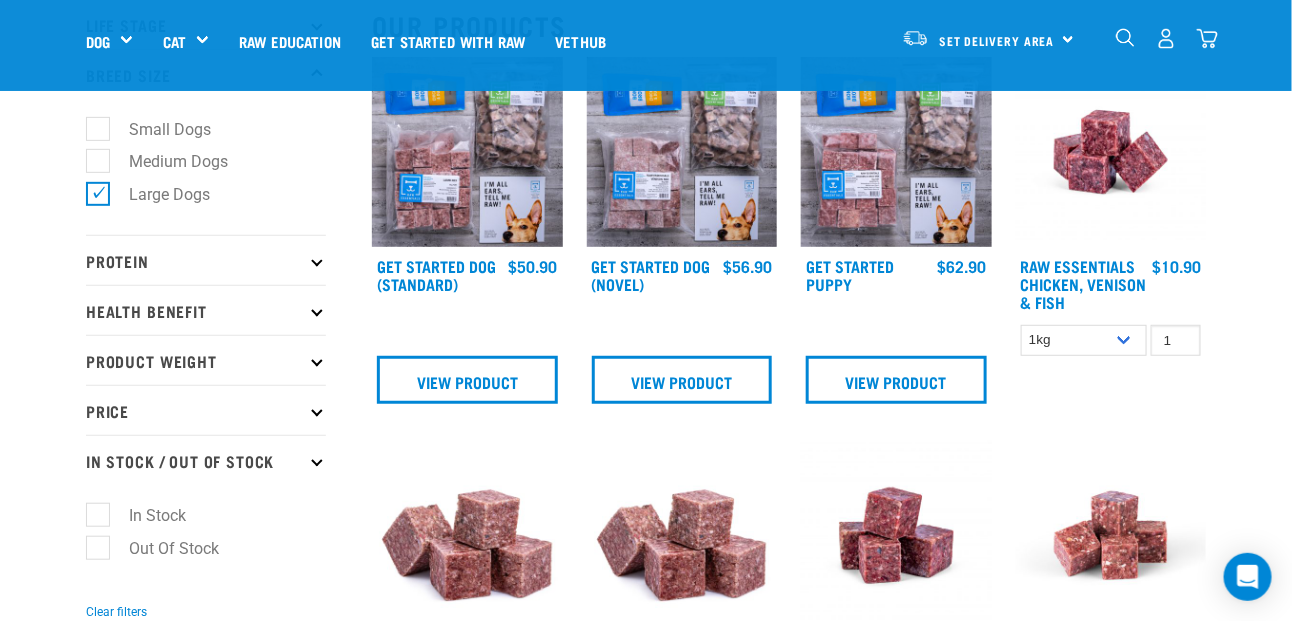 scroll, scrollTop: 442, scrollLeft: 0, axis: vertical 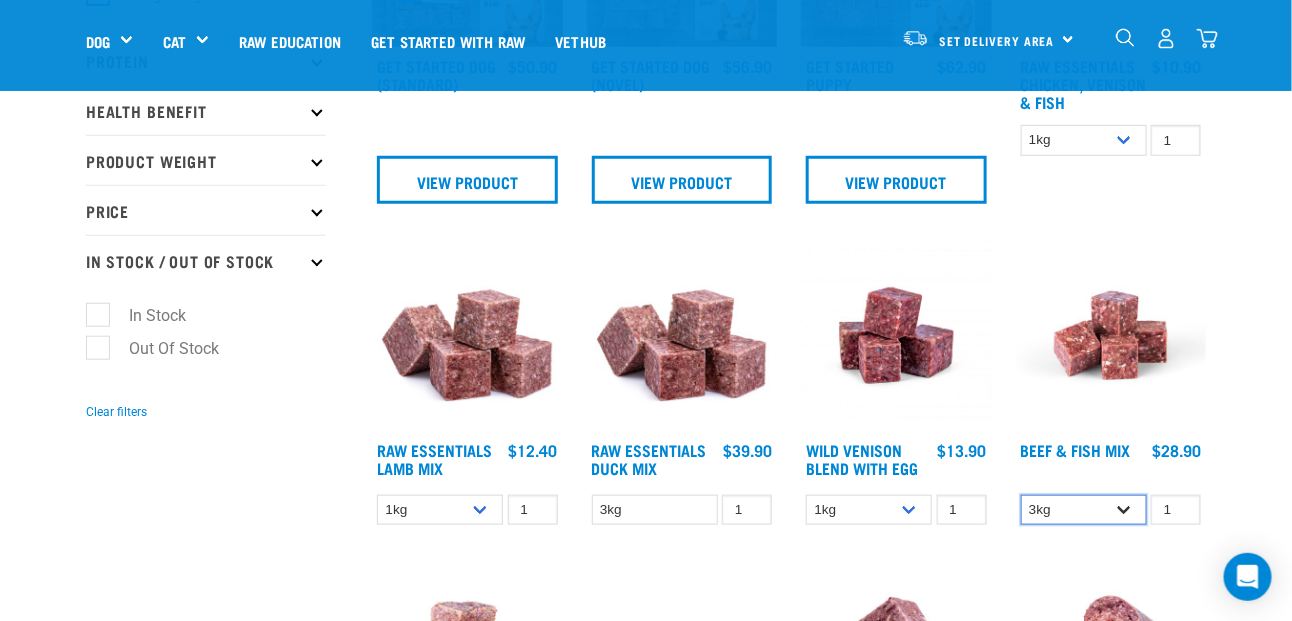 click on "3kg
Bulk (10kg)" at bounding box center [1084, 510] 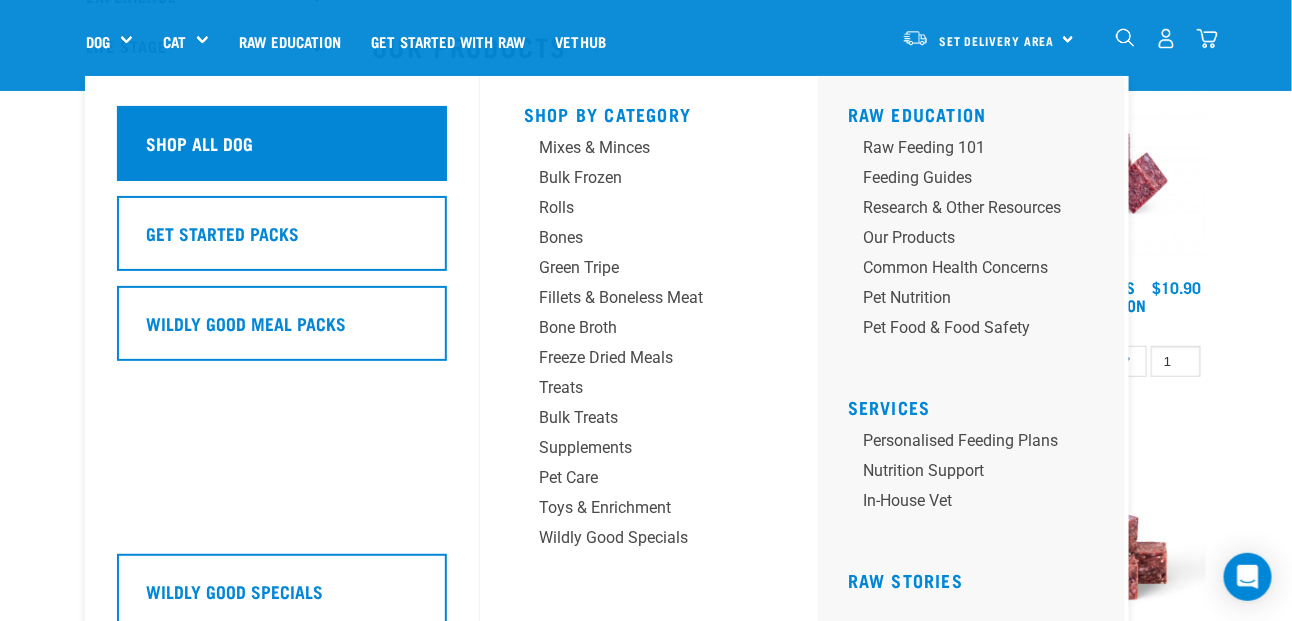 scroll, scrollTop: 142, scrollLeft: 0, axis: vertical 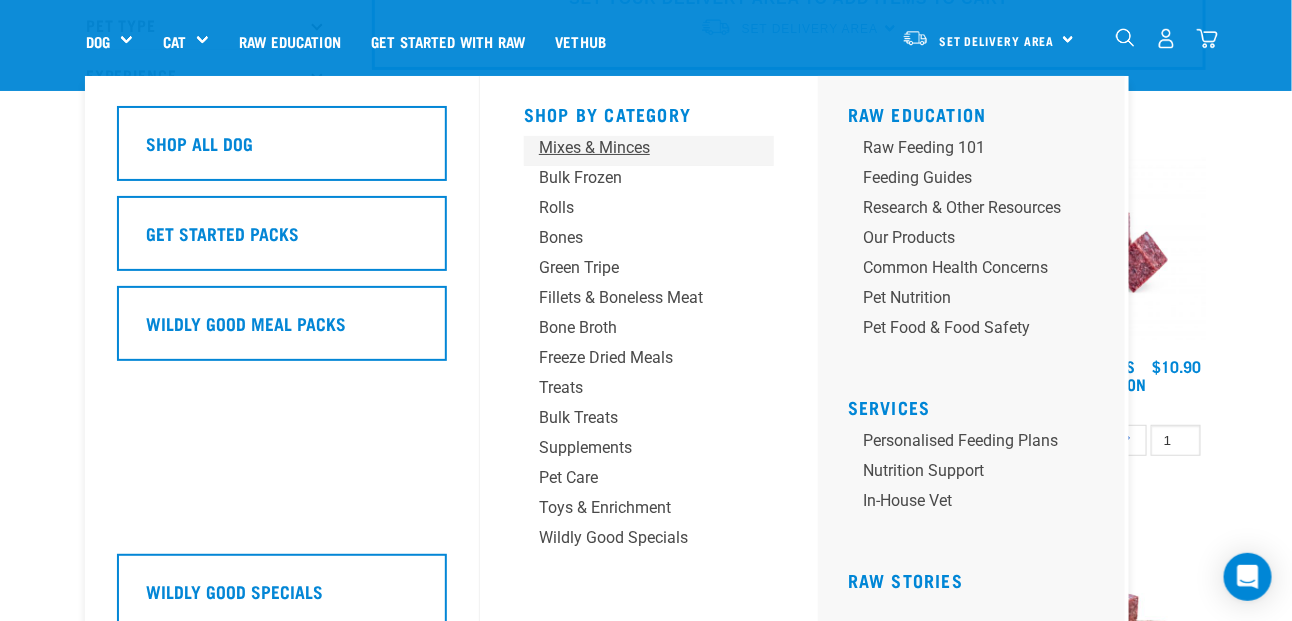 click on "Mixes & Minces" at bounding box center (632, 148) 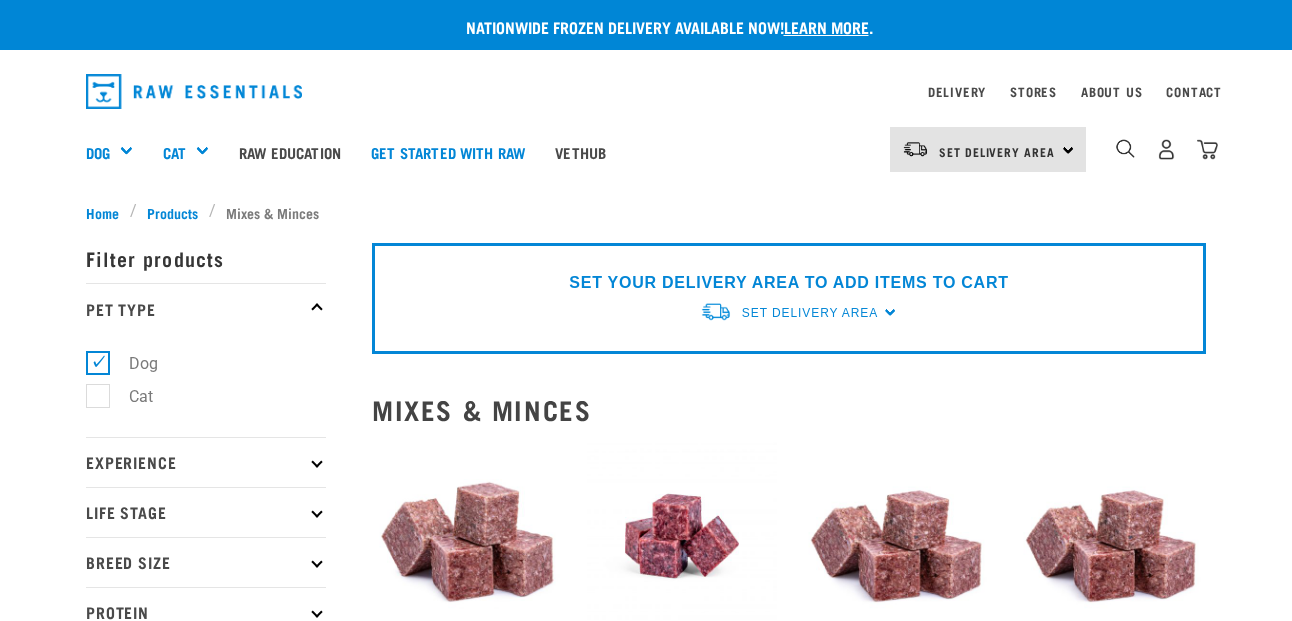 scroll, scrollTop: 0, scrollLeft: 0, axis: both 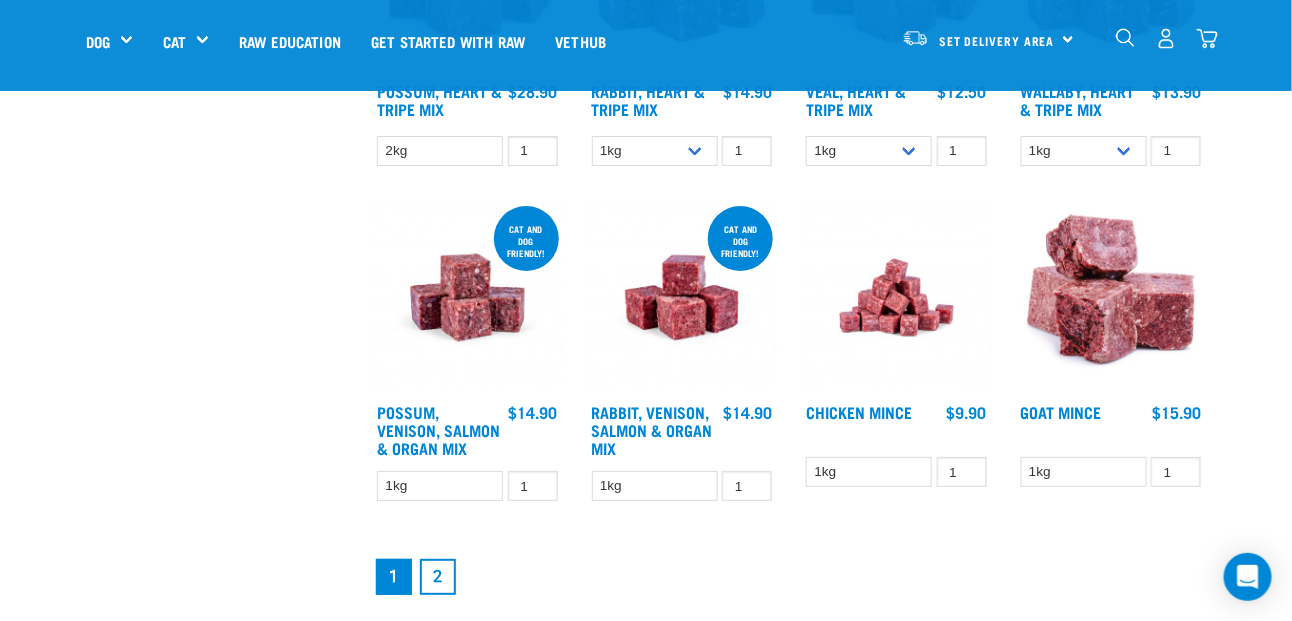 click on "2" at bounding box center [438, 577] 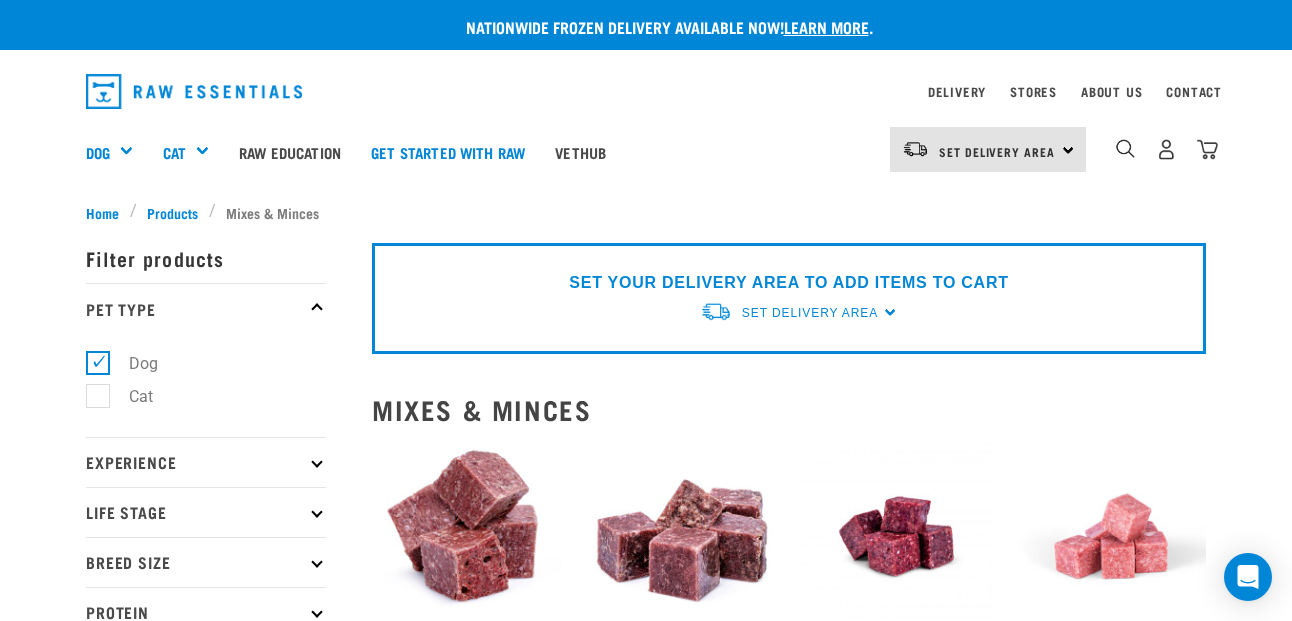 scroll, scrollTop: 0, scrollLeft: 0, axis: both 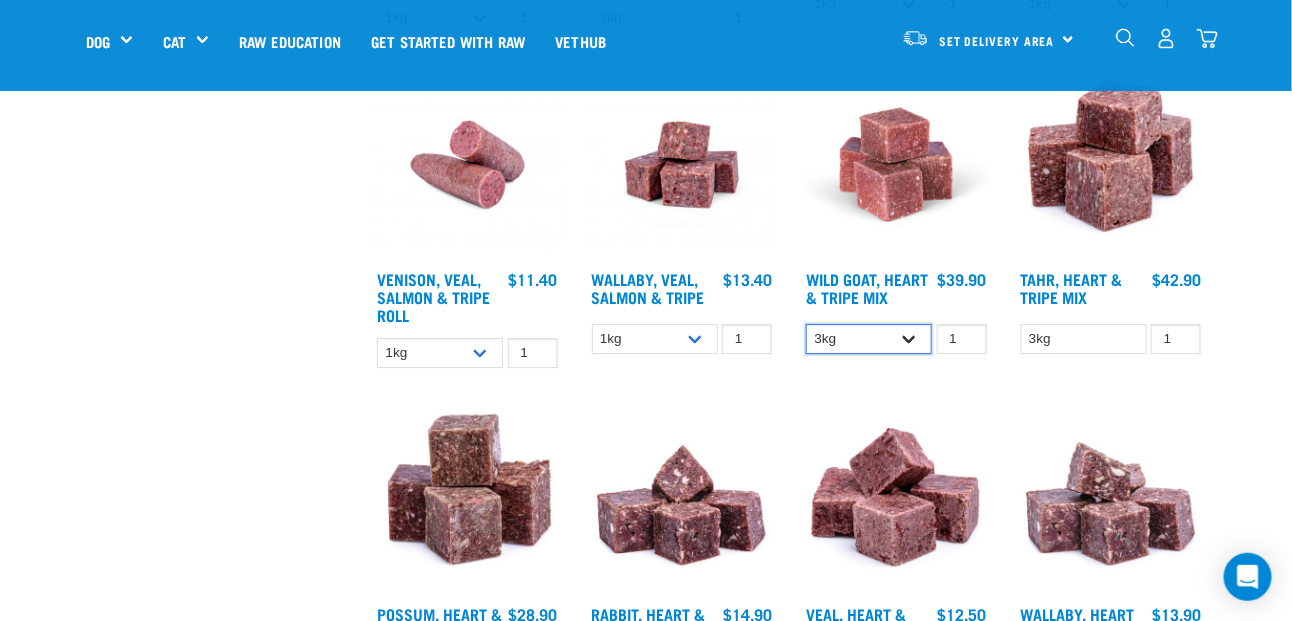 click on "3kg
1kg" at bounding box center [869, 339] 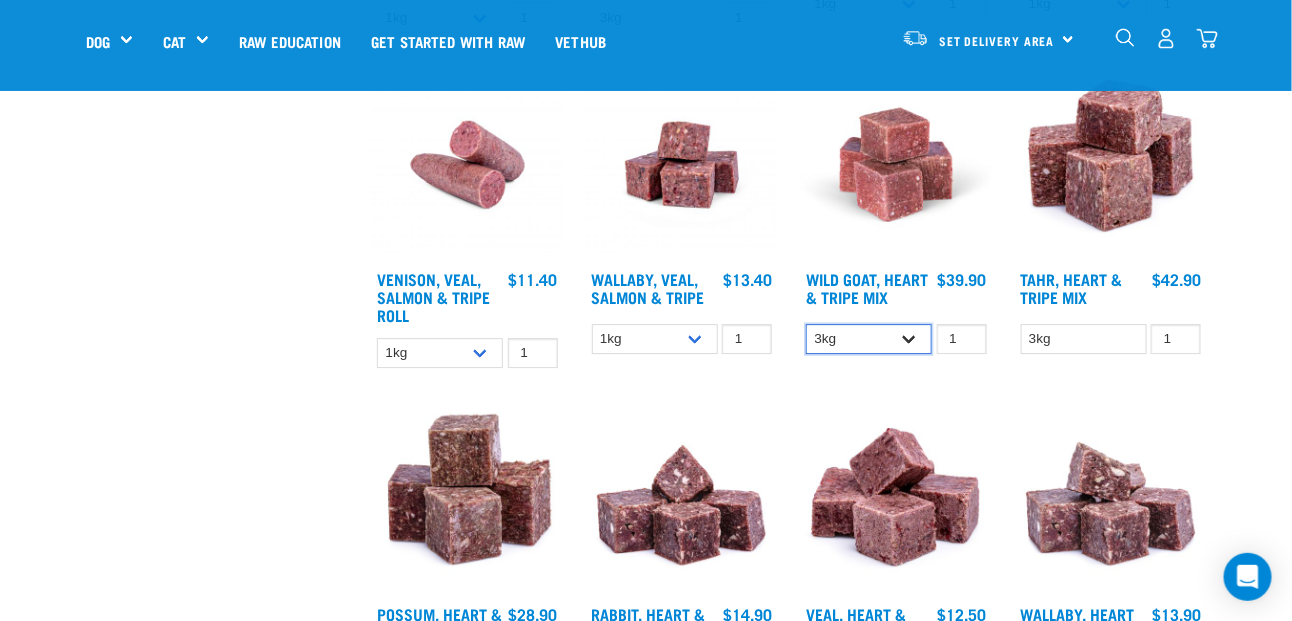 select on "336058" 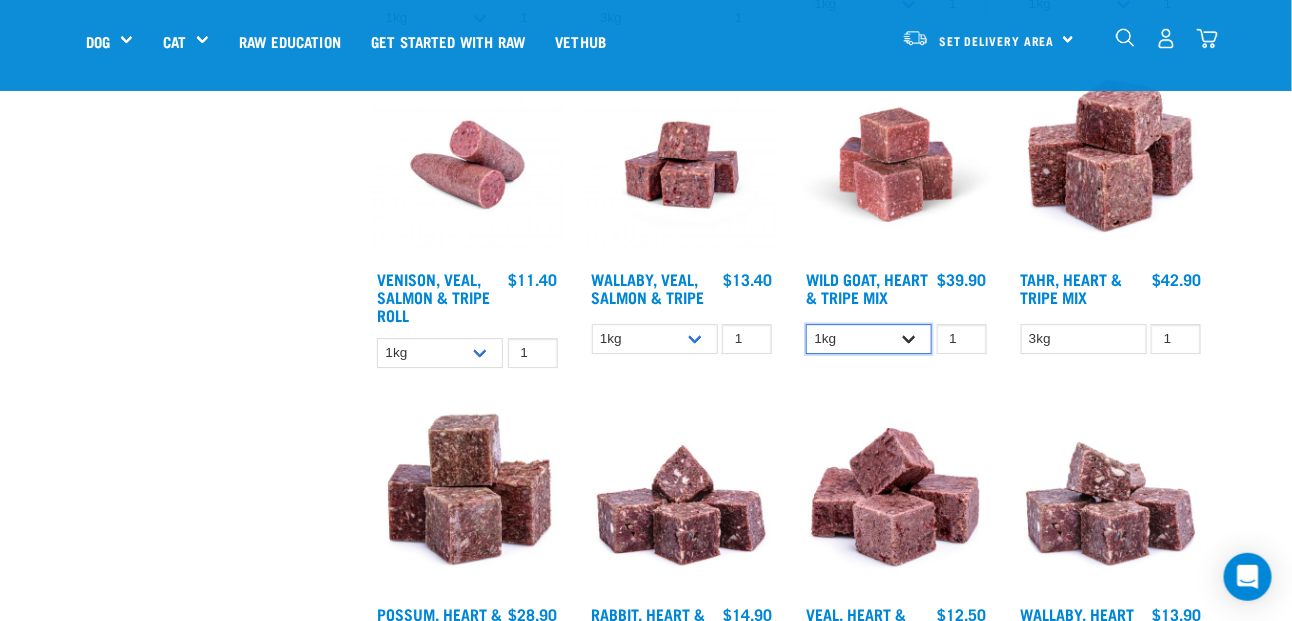 click on "3kg
1kg" at bounding box center [869, 339] 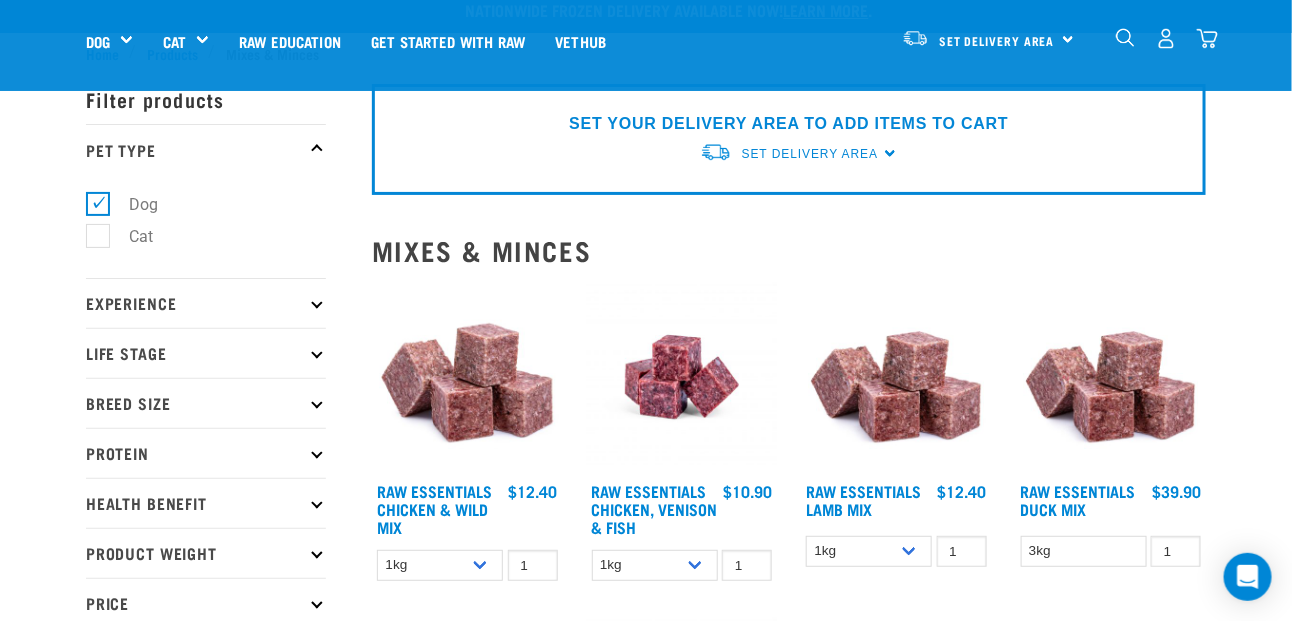 scroll, scrollTop: 0, scrollLeft: 0, axis: both 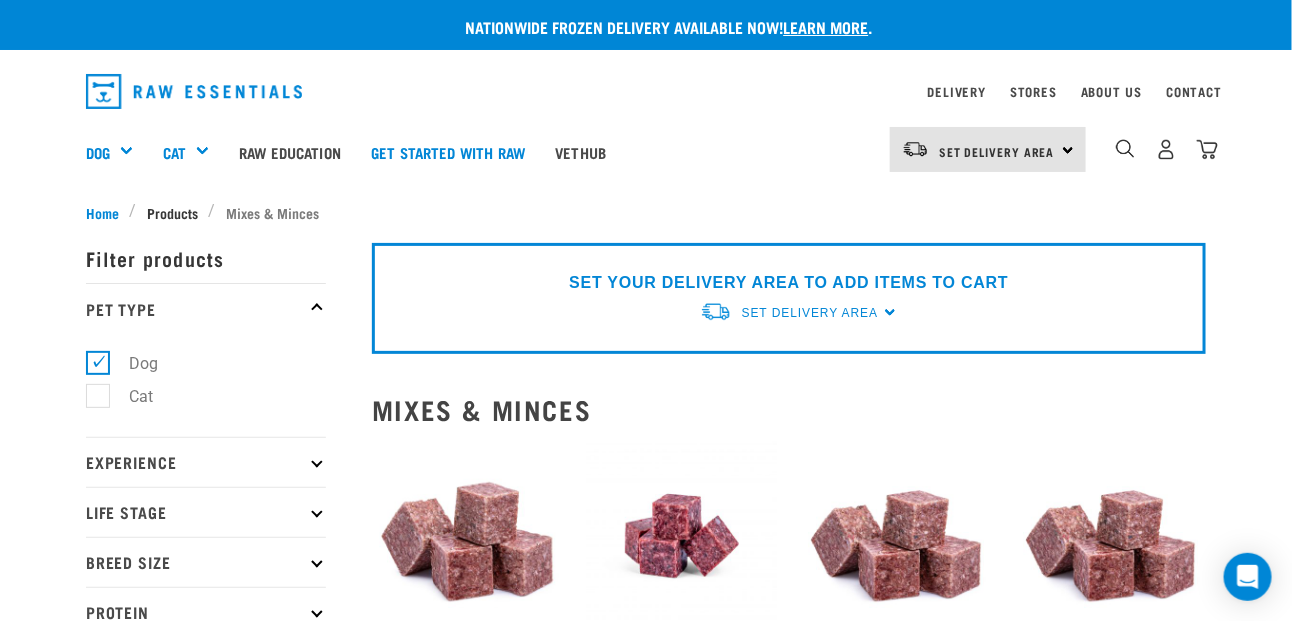click on "Products" at bounding box center [172, 212] 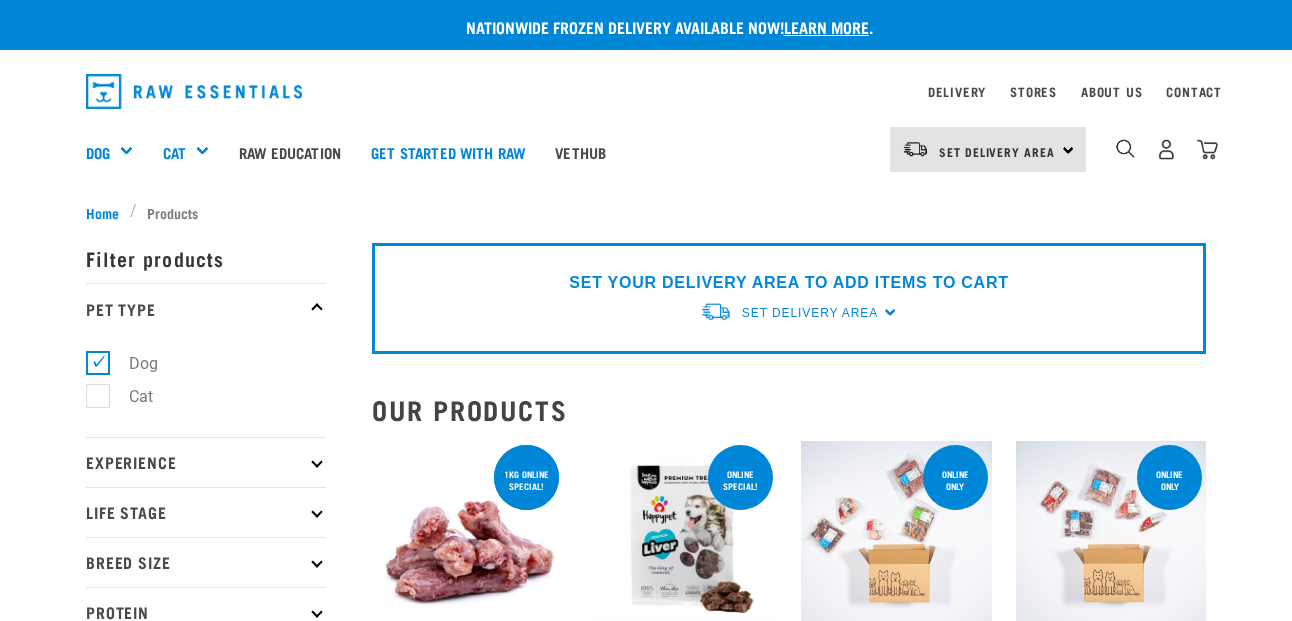 scroll, scrollTop: 0, scrollLeft: 0, axis: both 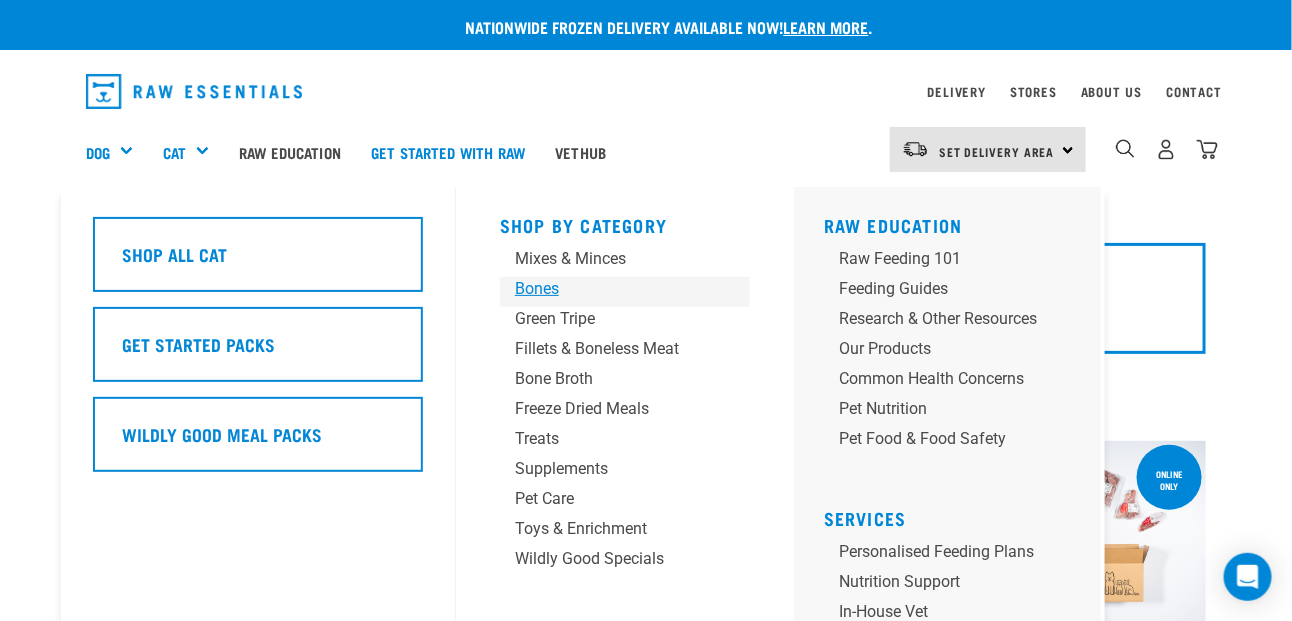 click on "Bones" at bounding box center (608, 289) 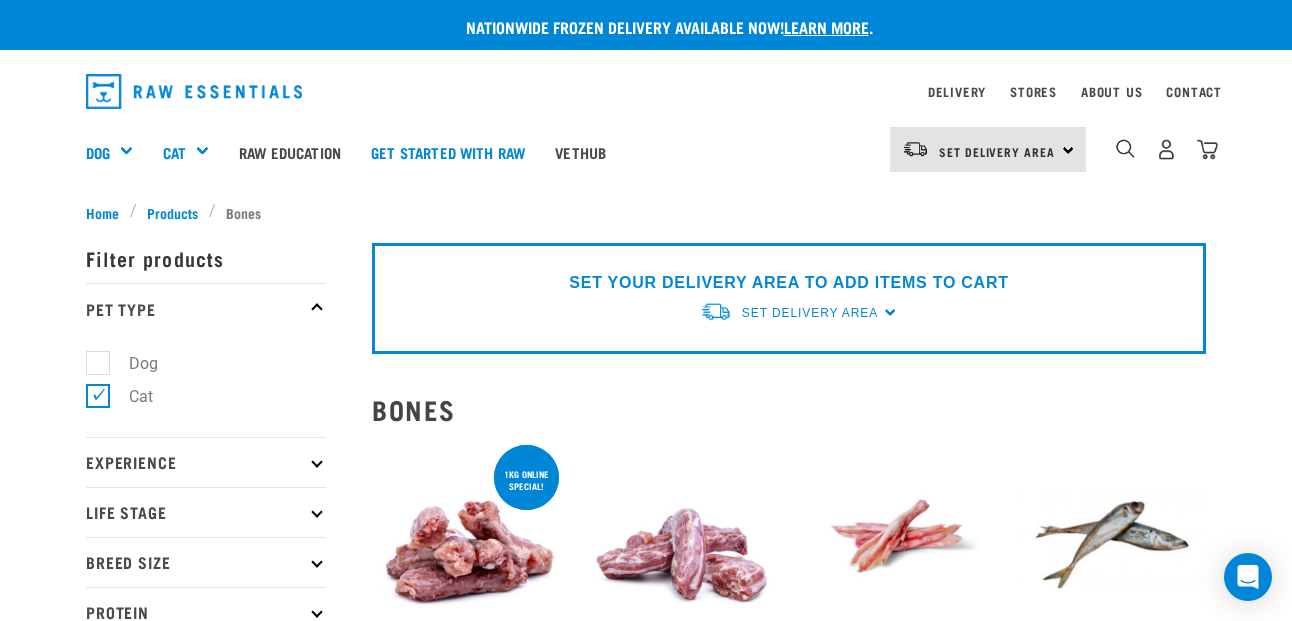 scroll, scrollTop: 0, scrollLeft: 0, axis: both 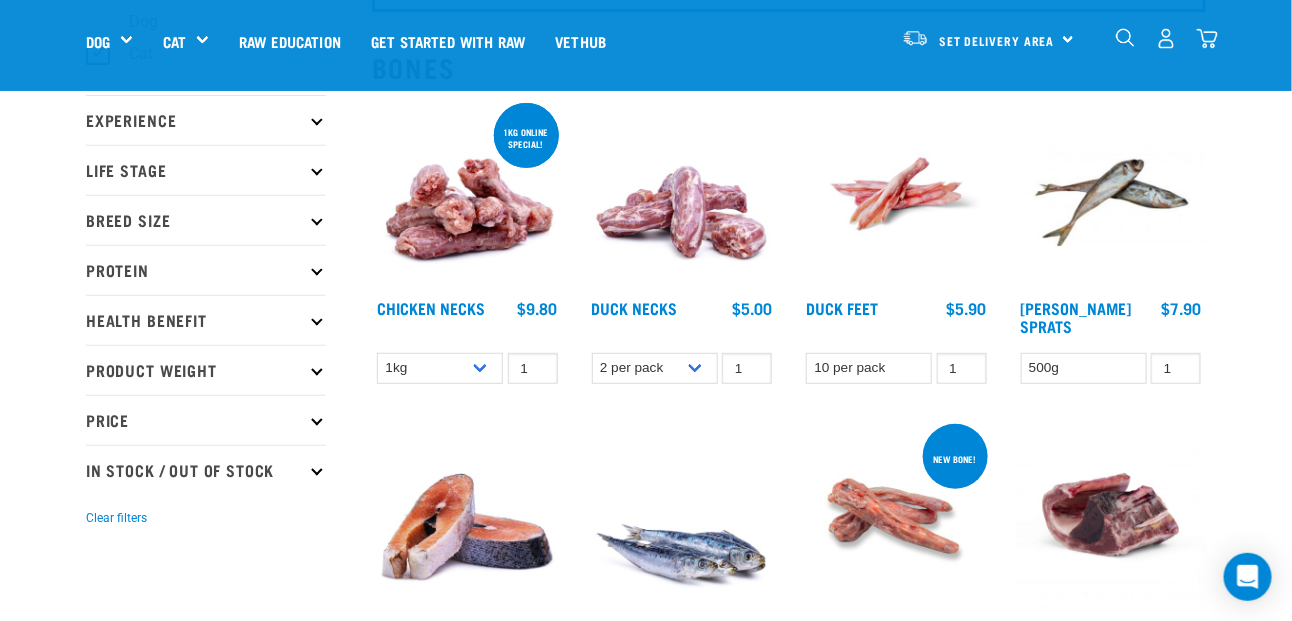 click on "In Stock / Out Of Stock" at bounding box center (206, 470) 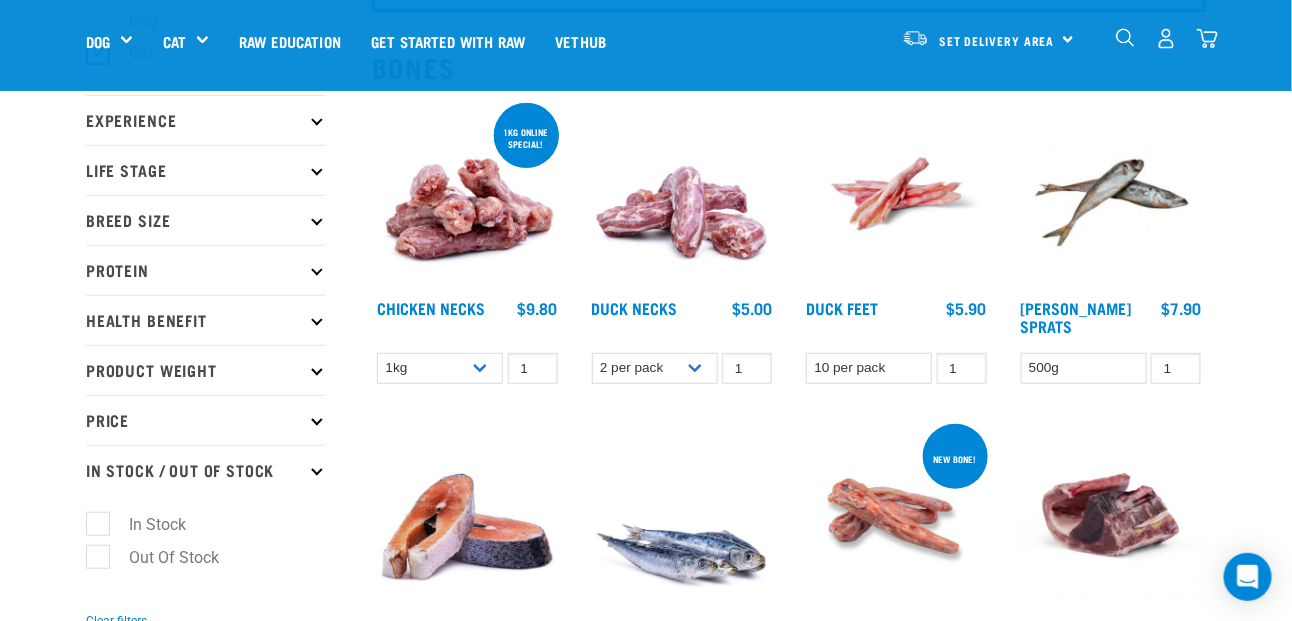 click on "Out Of Stock" at bounding box center [162, 557] 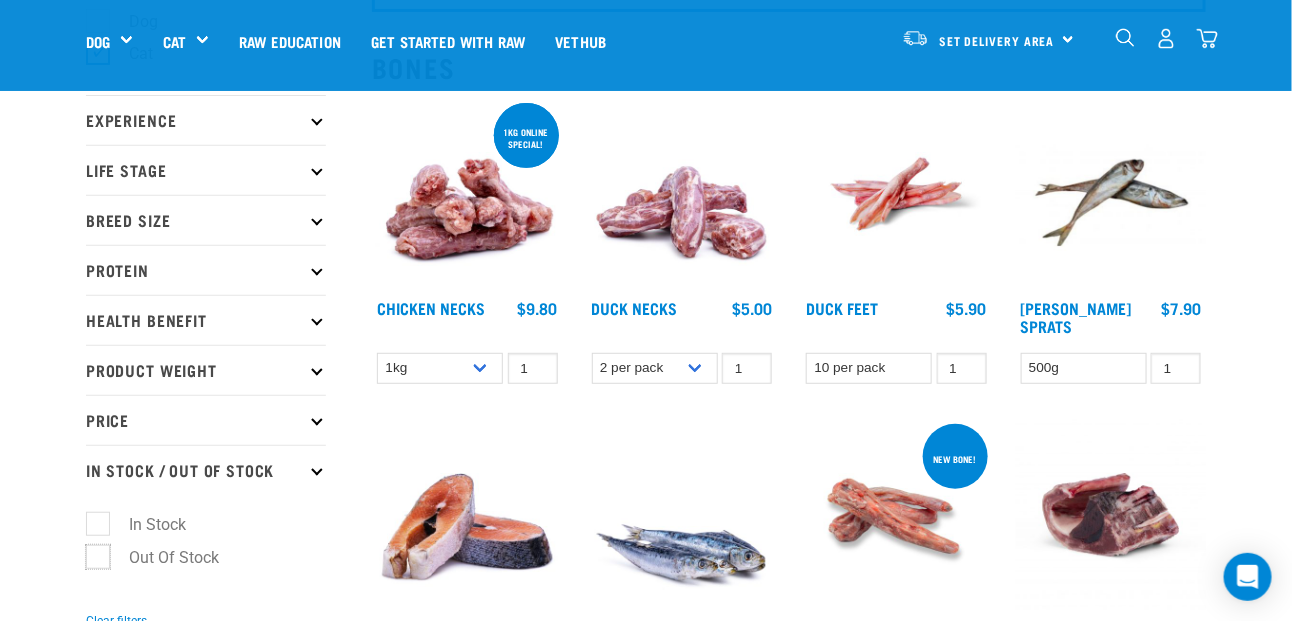 click on "Out Of Stock" at bounding box center (92, 553) 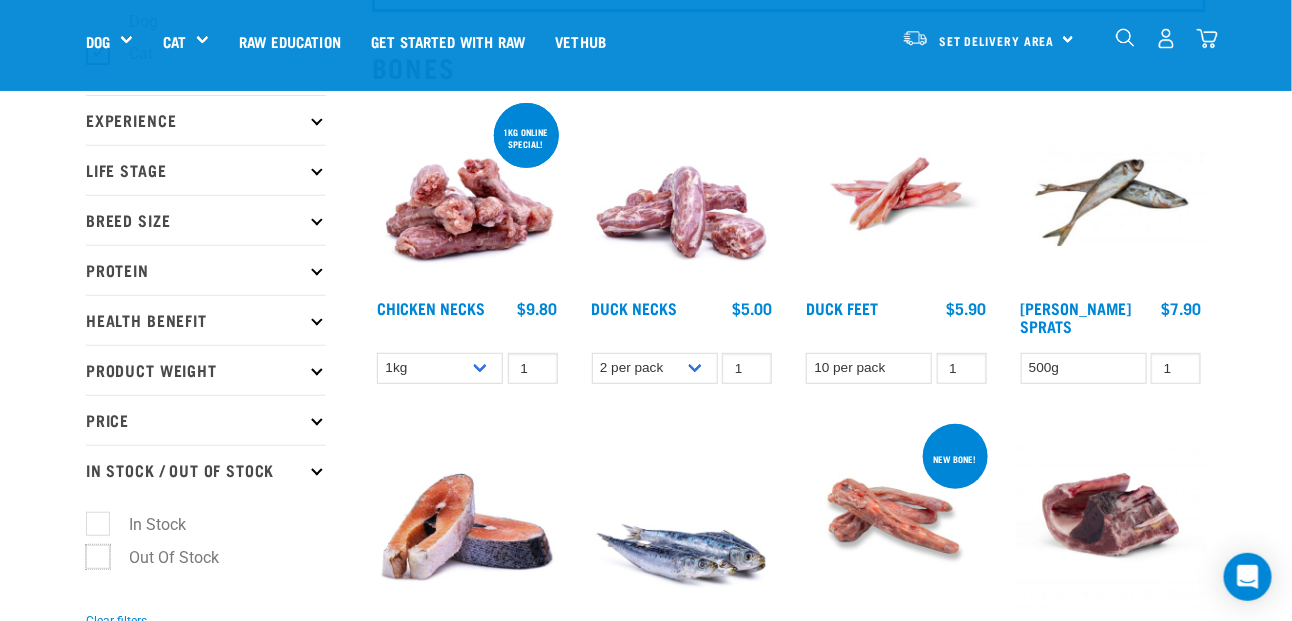 checkbox on "true" 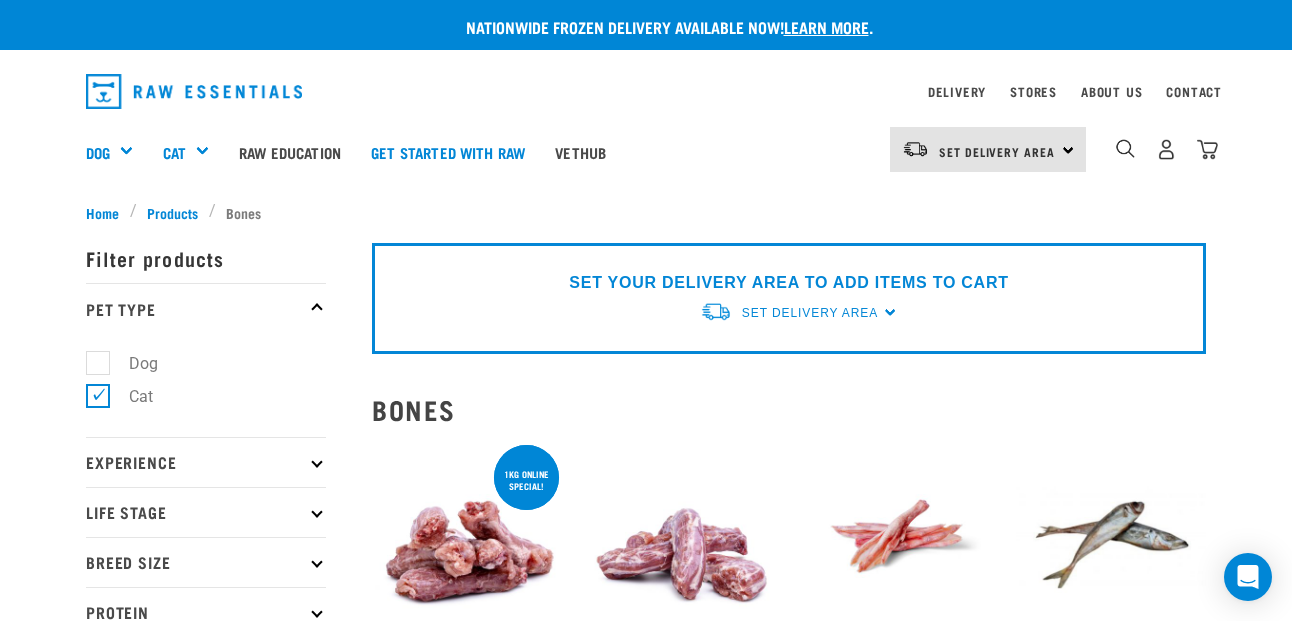 scroll, scrollTop: 0, scrollLeft: 0, axis: both 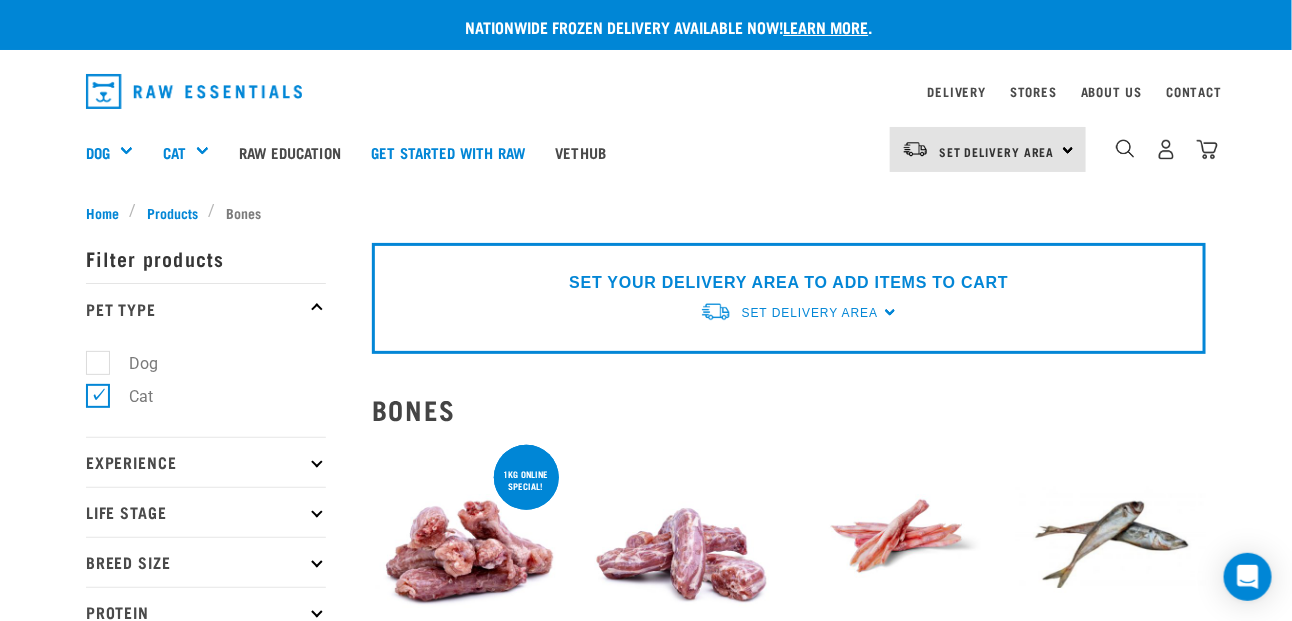 click on "Dog" at bounding box center (131, 363) 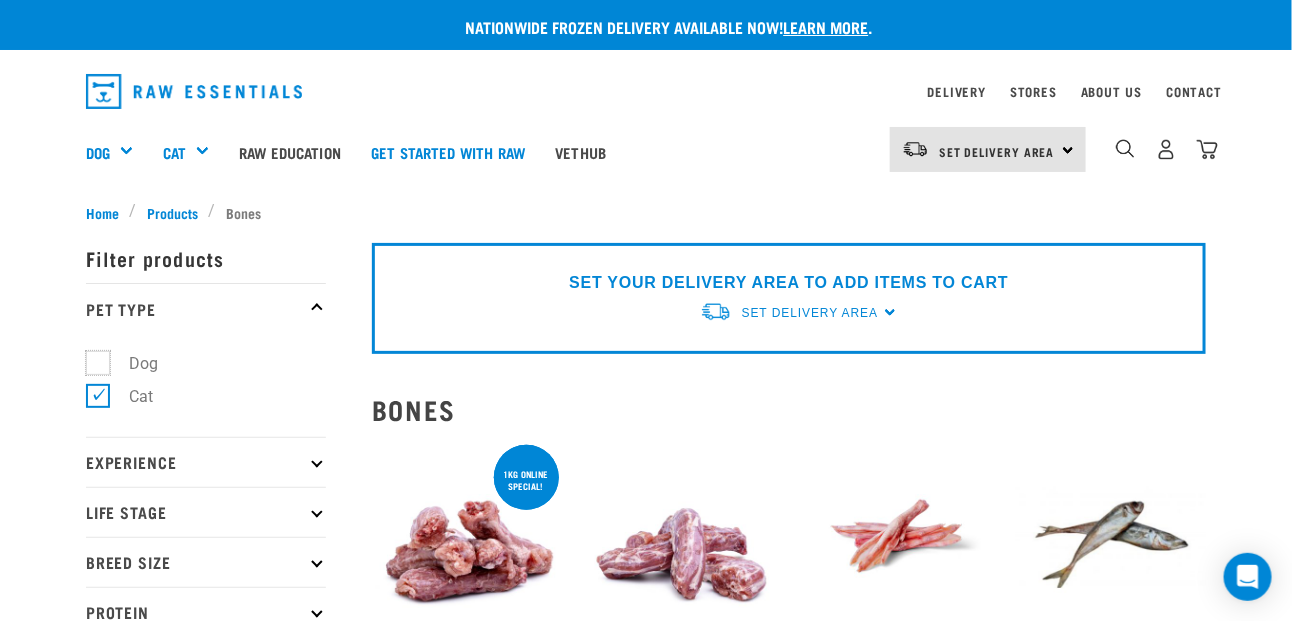 click on "Dog" at bounding box center [92, 359] 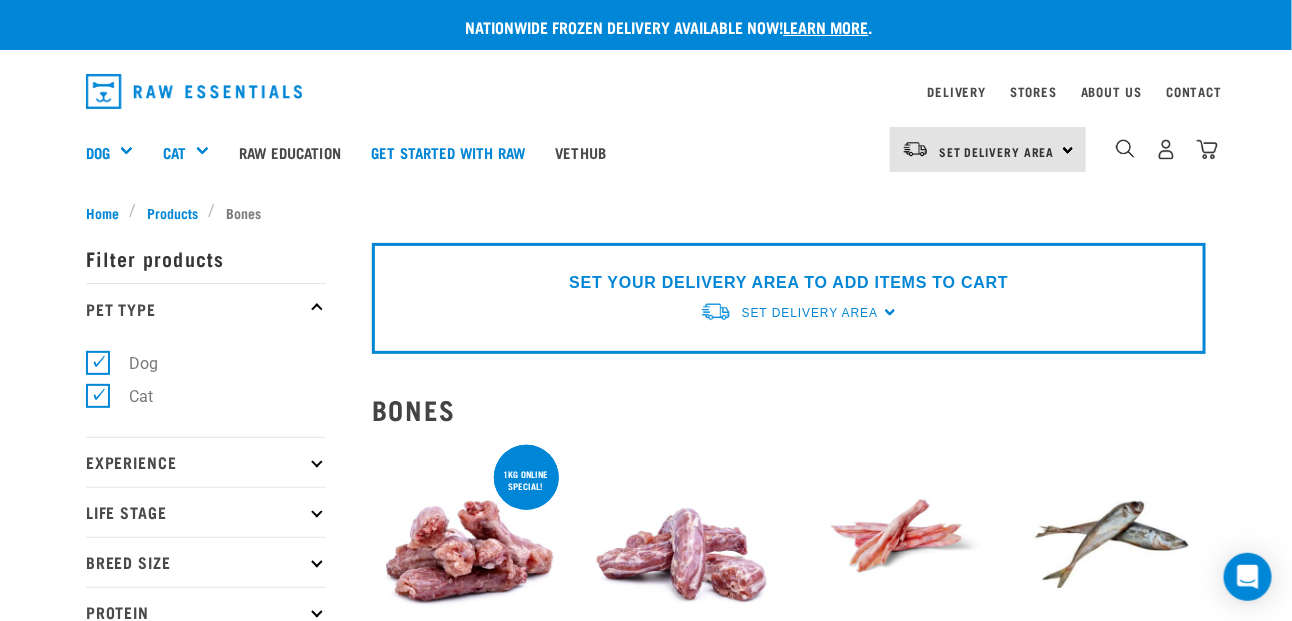 click on "Cat" at bounding box center (129, 396) 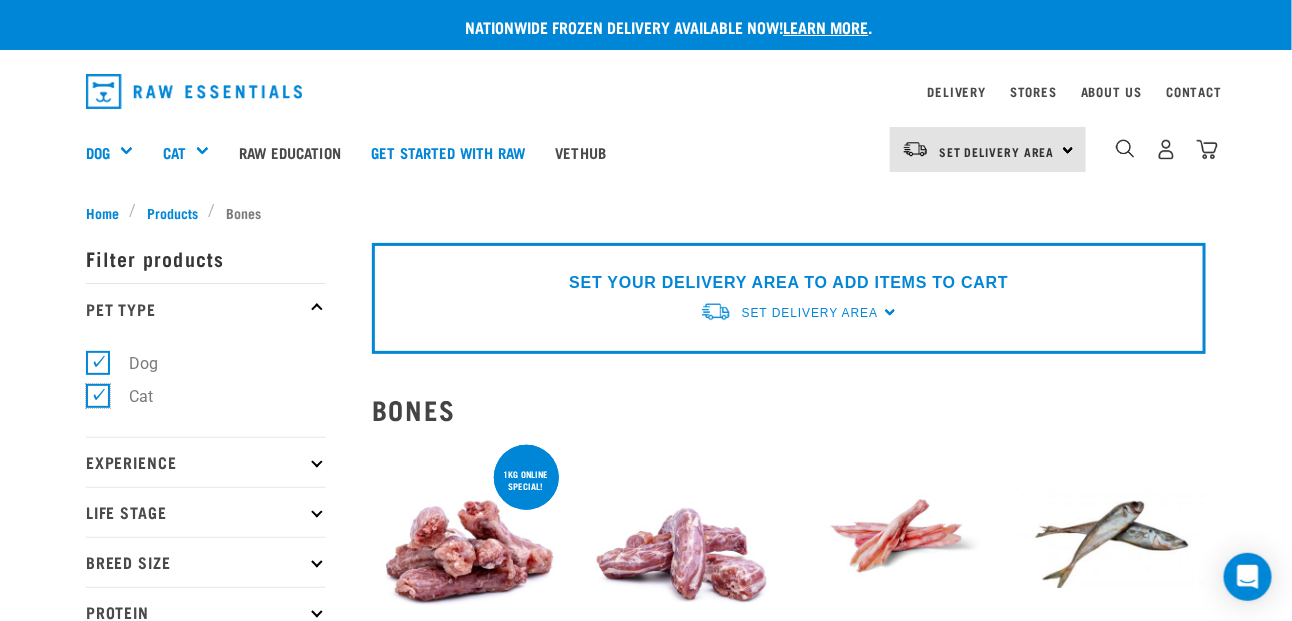 click on "Cat" at bounding box center (92, 392) 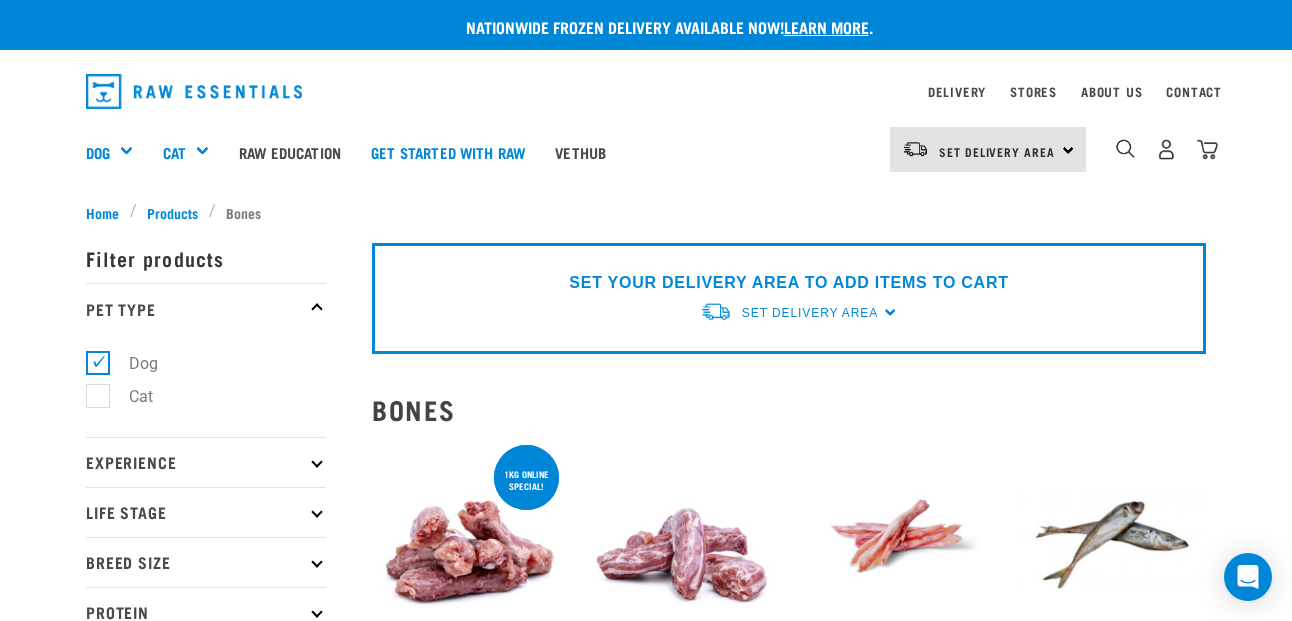 scroll, scrollTop: 0, scrollLeft: 0, axis: both 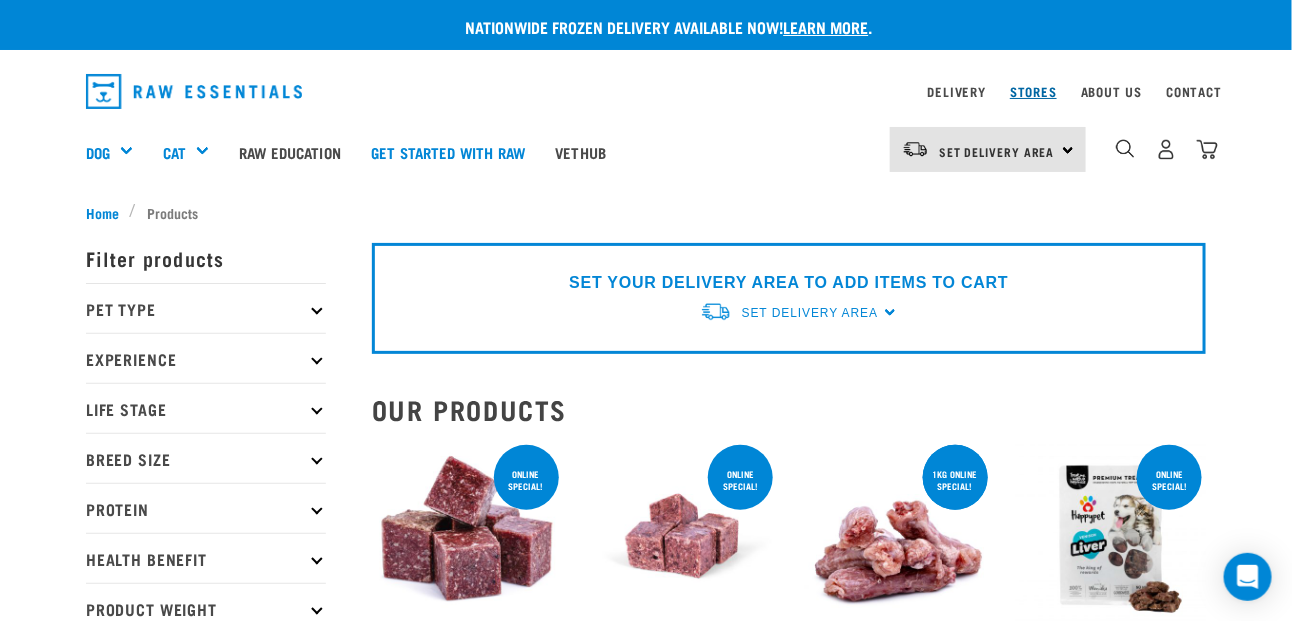 click on "Stores" at bounding box center (1033, 91) 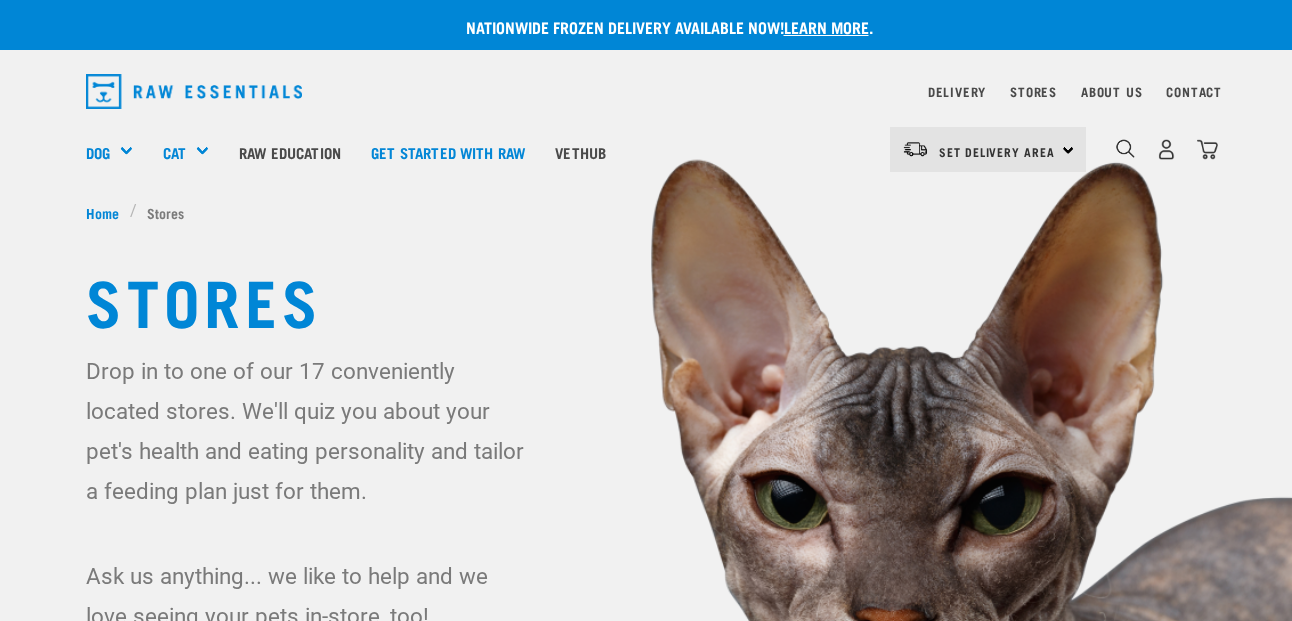 scroll, scrollTop: 0, scrollLeft: 0, axis: both 